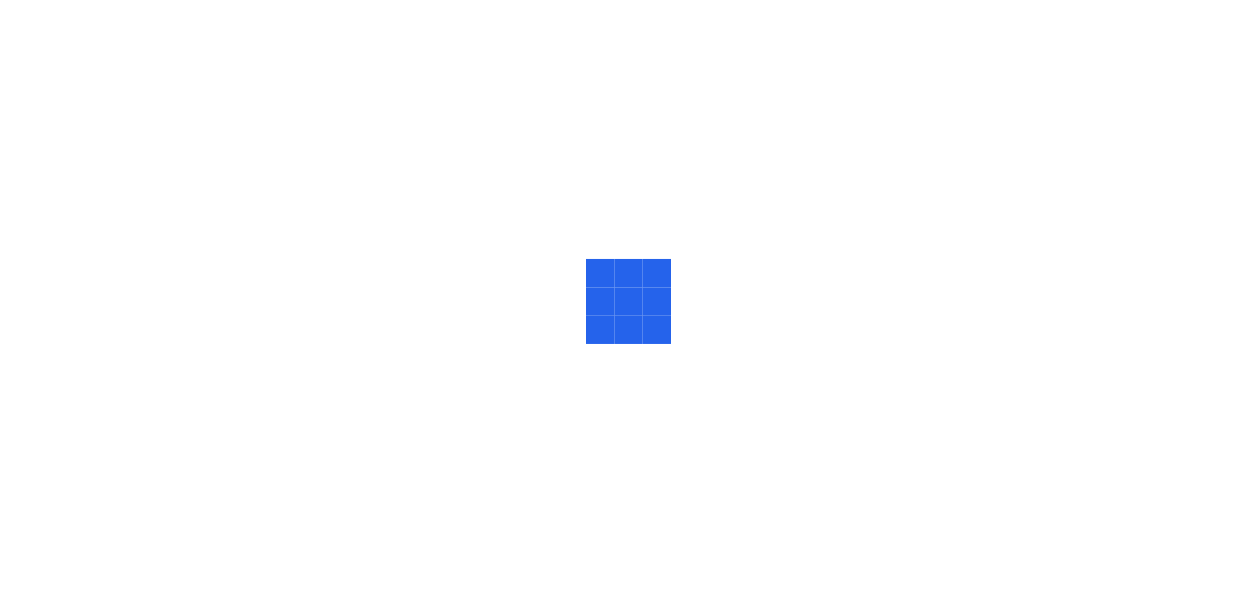scroll, scrollTop: 0, scrollLeft: 0, axis: both 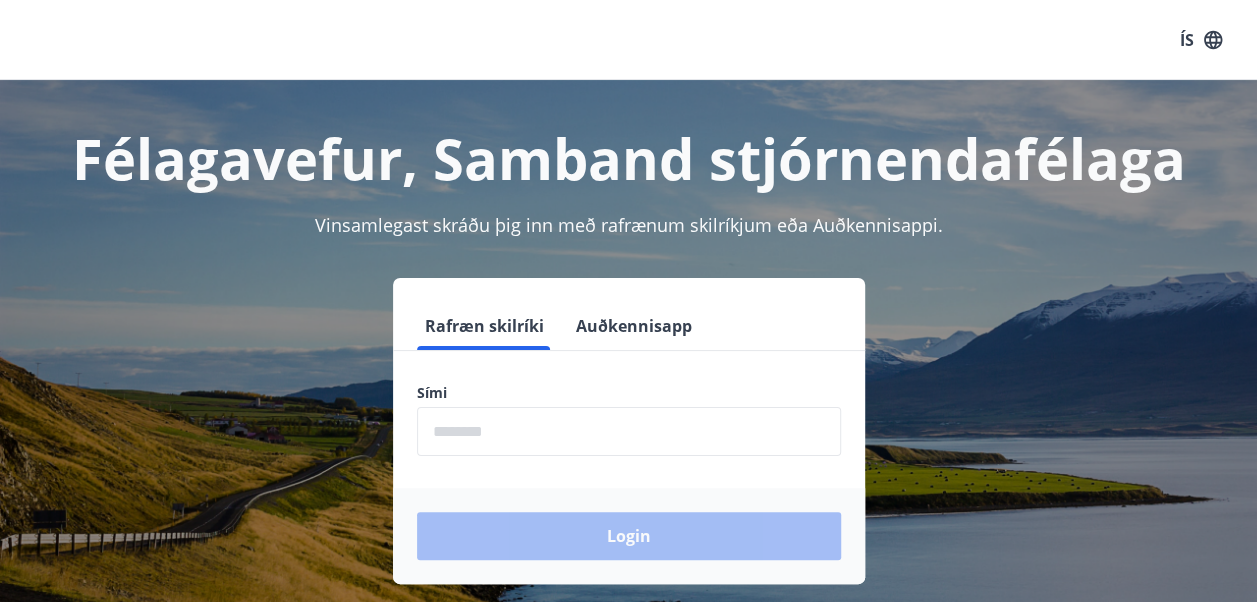 click at bounding box center (629, 431) 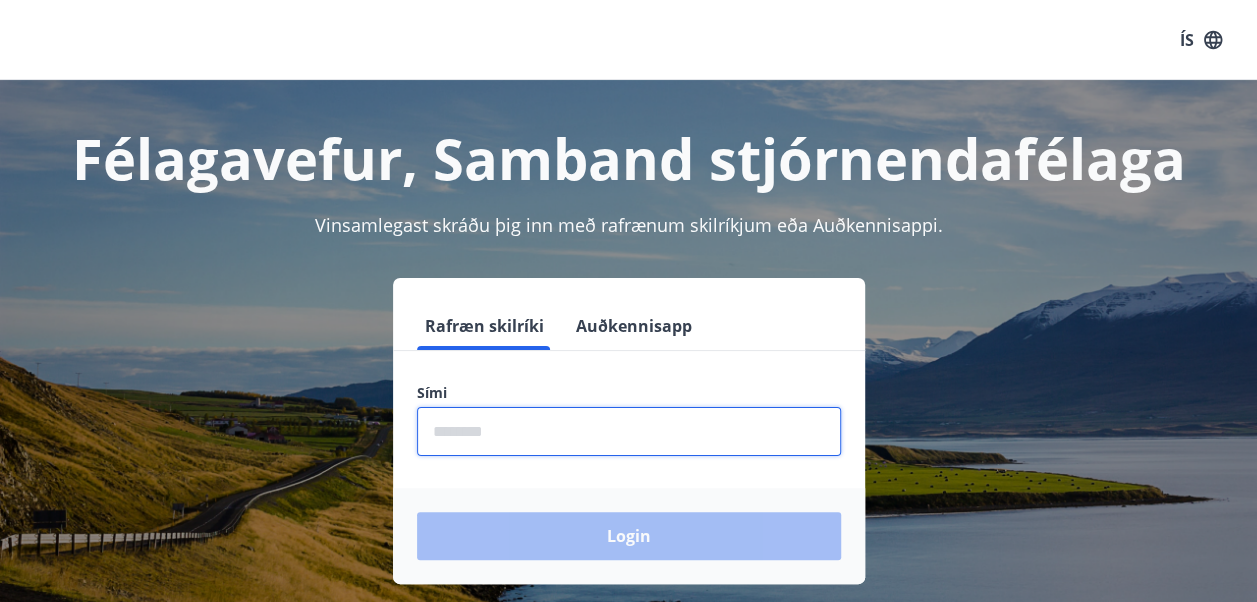 type on "********" 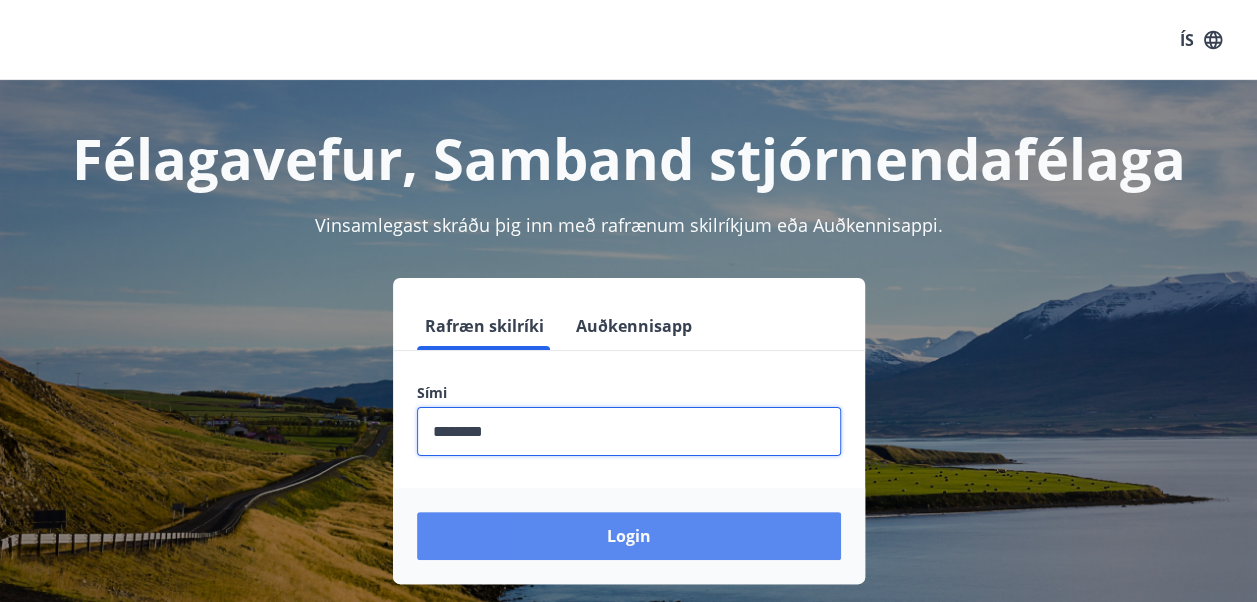 click on "Login" at bounding box center (629, 536) 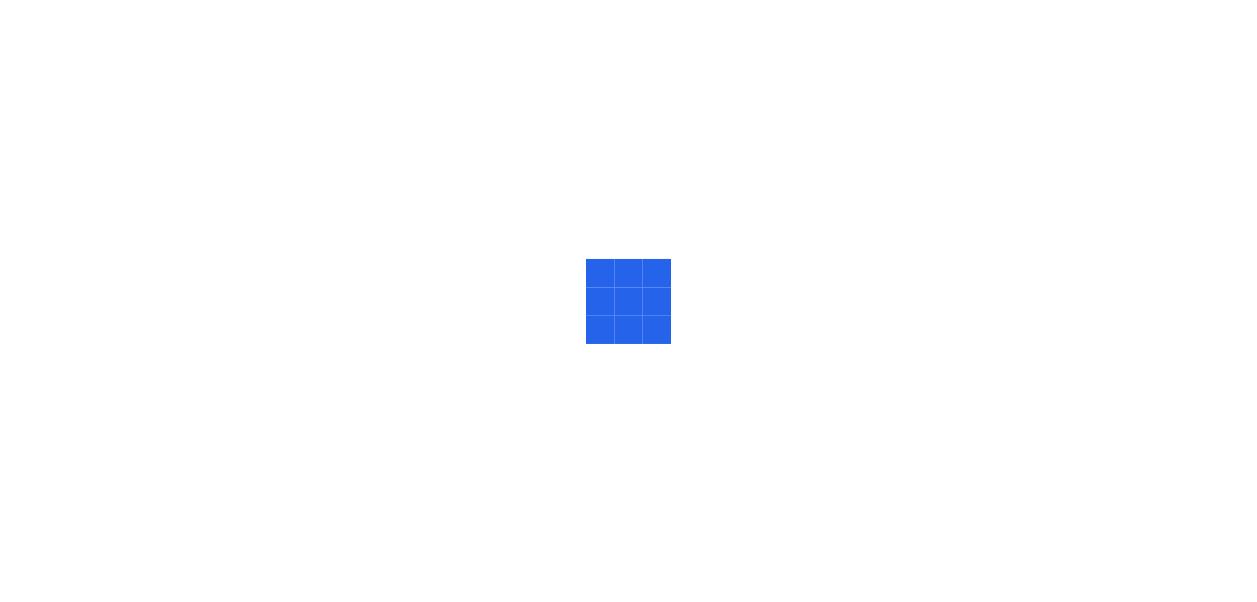 scroll, scrollTop: 0, scrollLeft: 0, axis: both 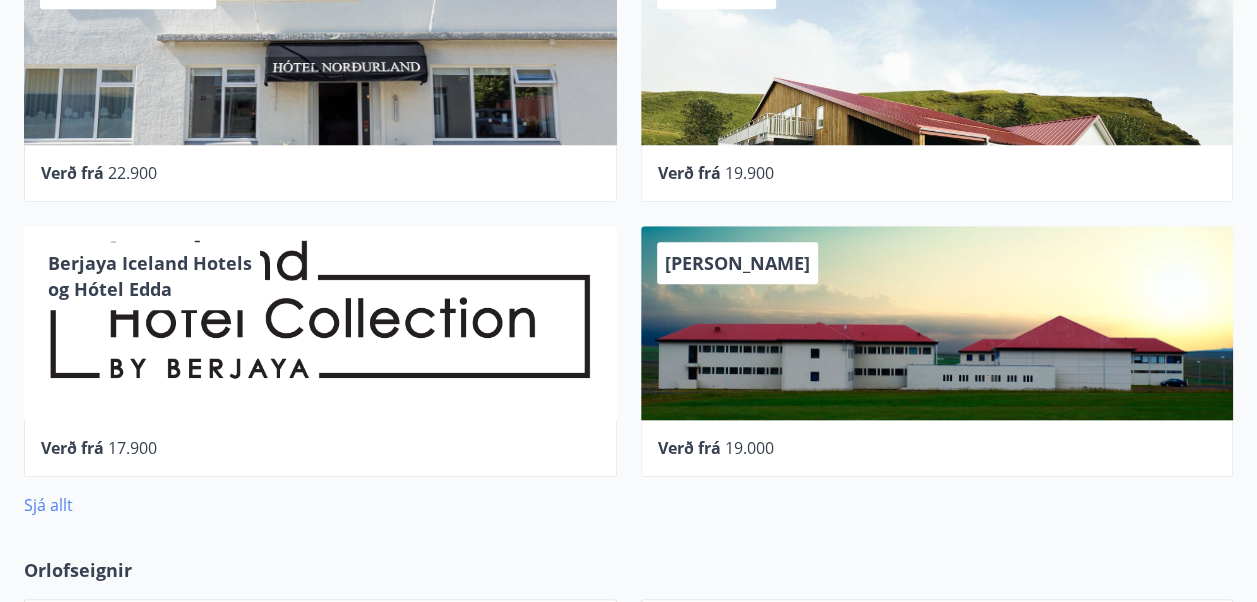 click on "Sjá allt" at bounding box center (48, 505) 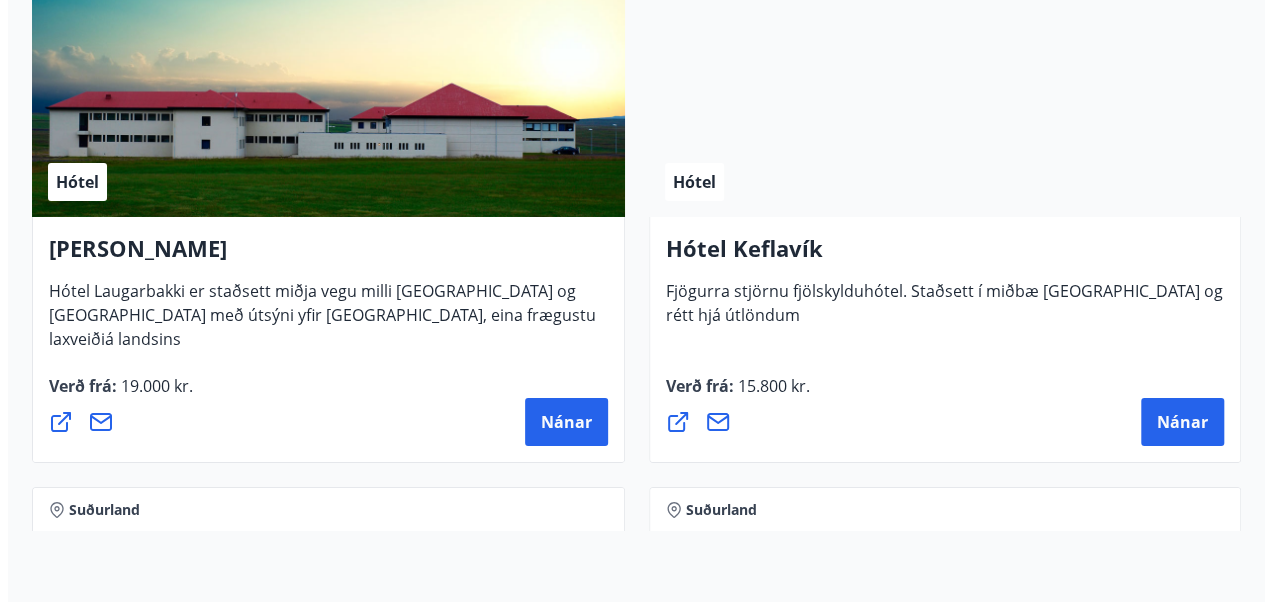 scroll, scrollTop: 7200, scrollLeft: 0, axis: vertical 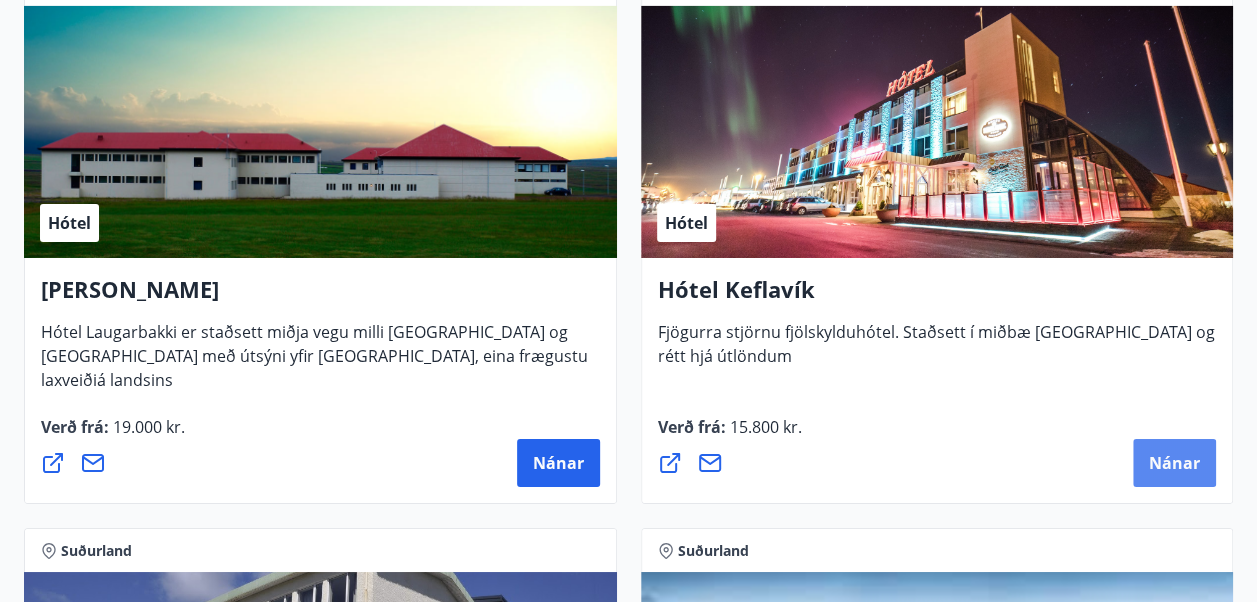 click on "Nánar" at bounding box center [1174, 463] 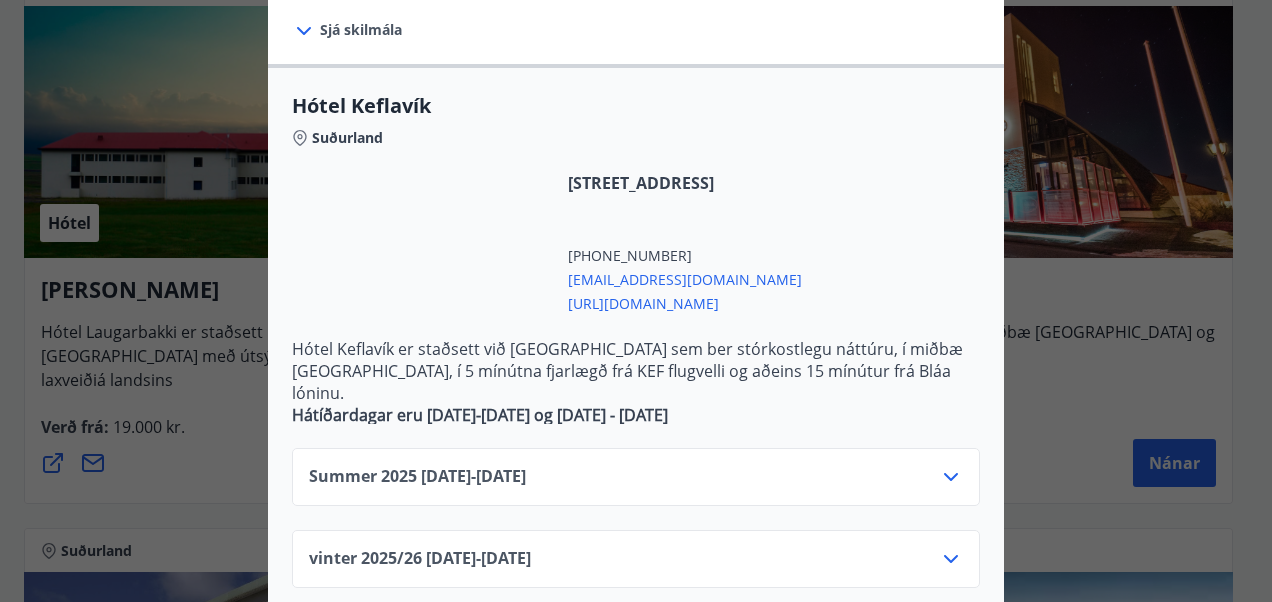 scroll, scrollTop: 408, scrollLeft: 0, axis: vertical 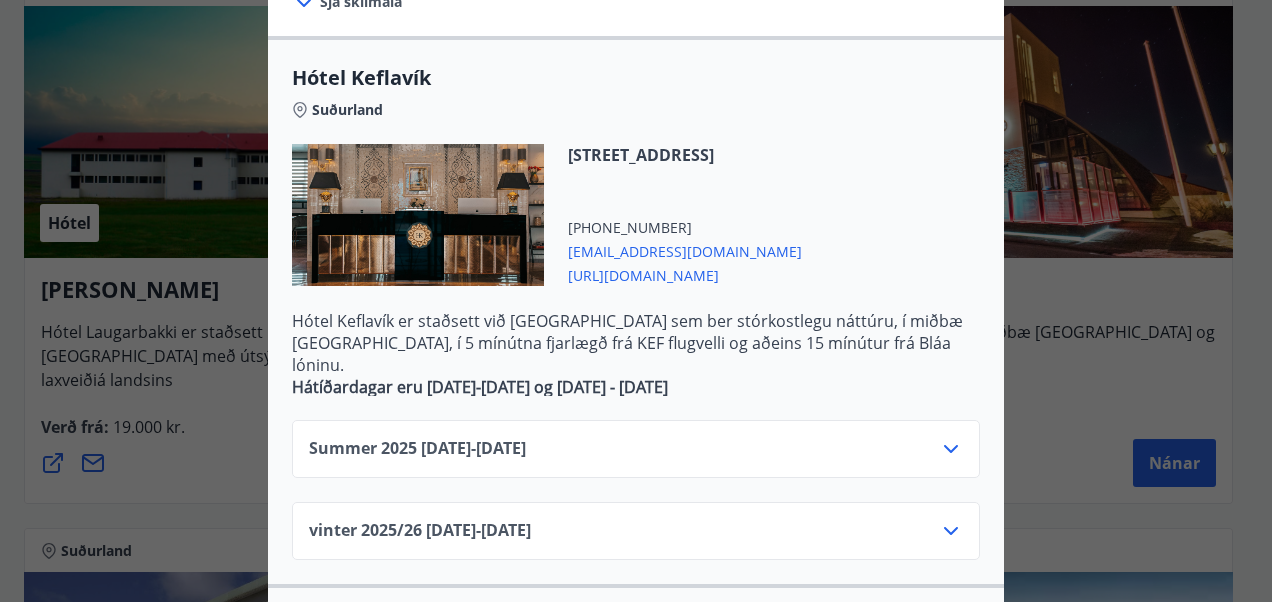 click 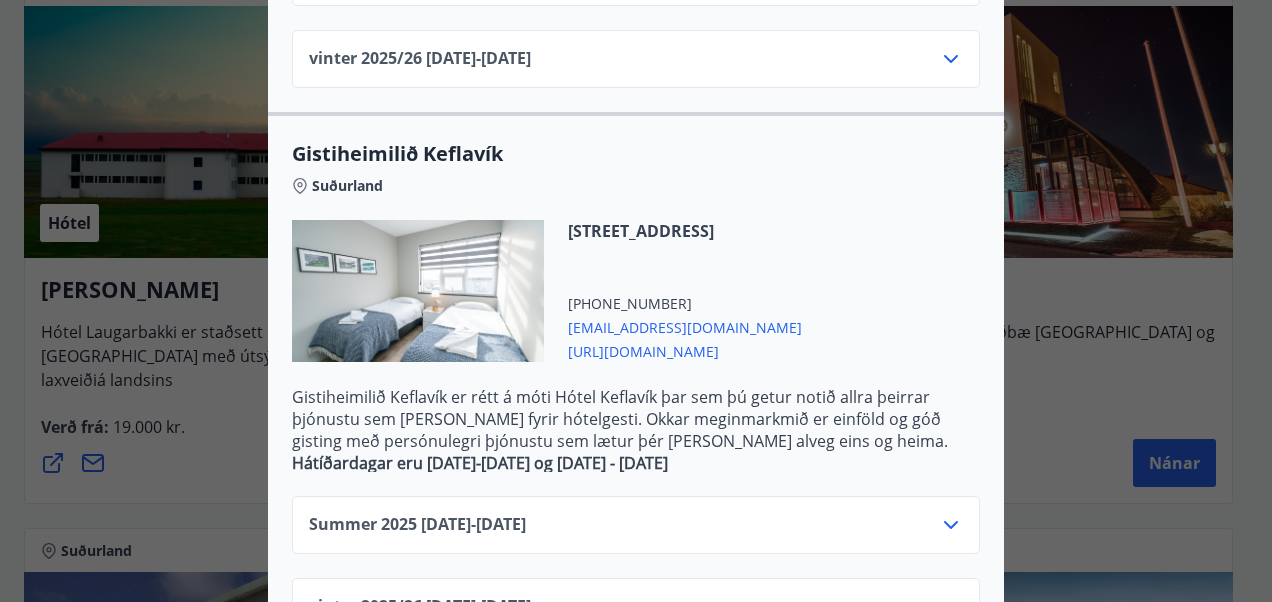 scroll, scrollTop: 1392, scrollLeft: 0, axis: vertical 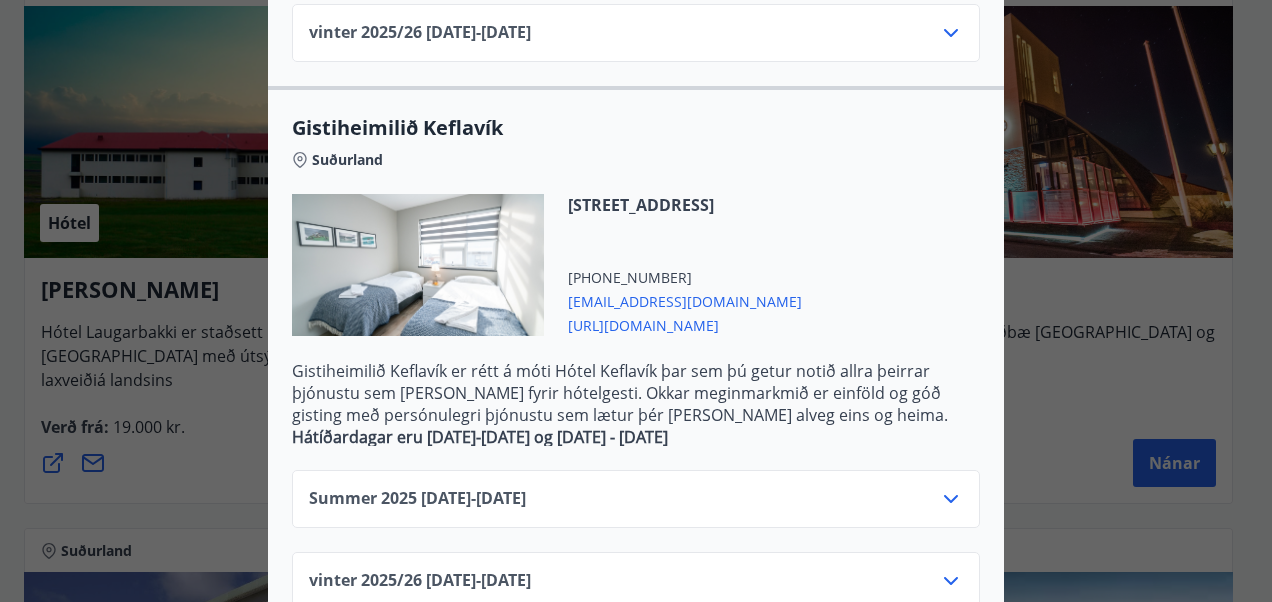 click 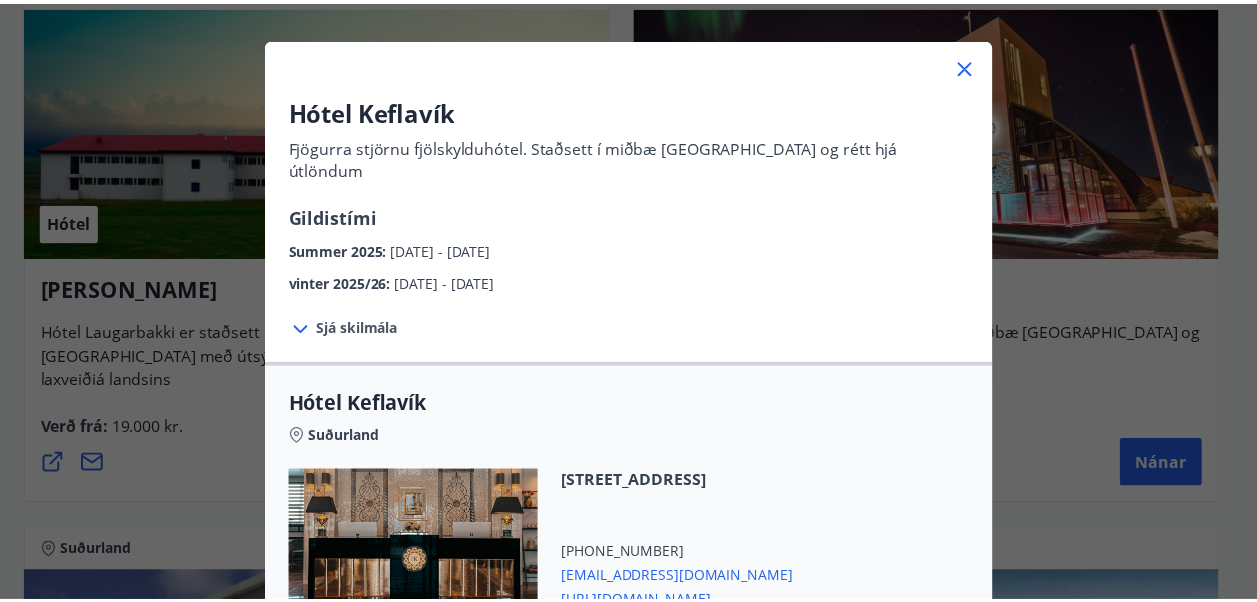 scroll, scrollTop: 0, scrollLeft: 0, axis: both 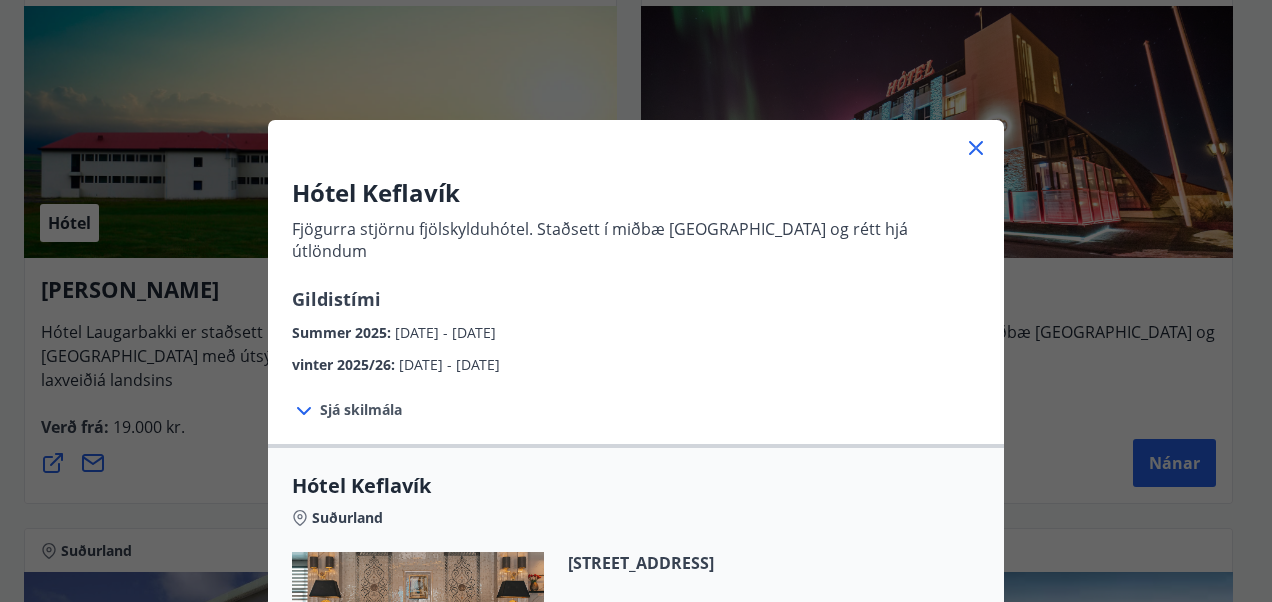 drag, startPoint x: 964, startPoint y: 146, endPoint x: 938, endPoint y: 153, distance: 26.925823 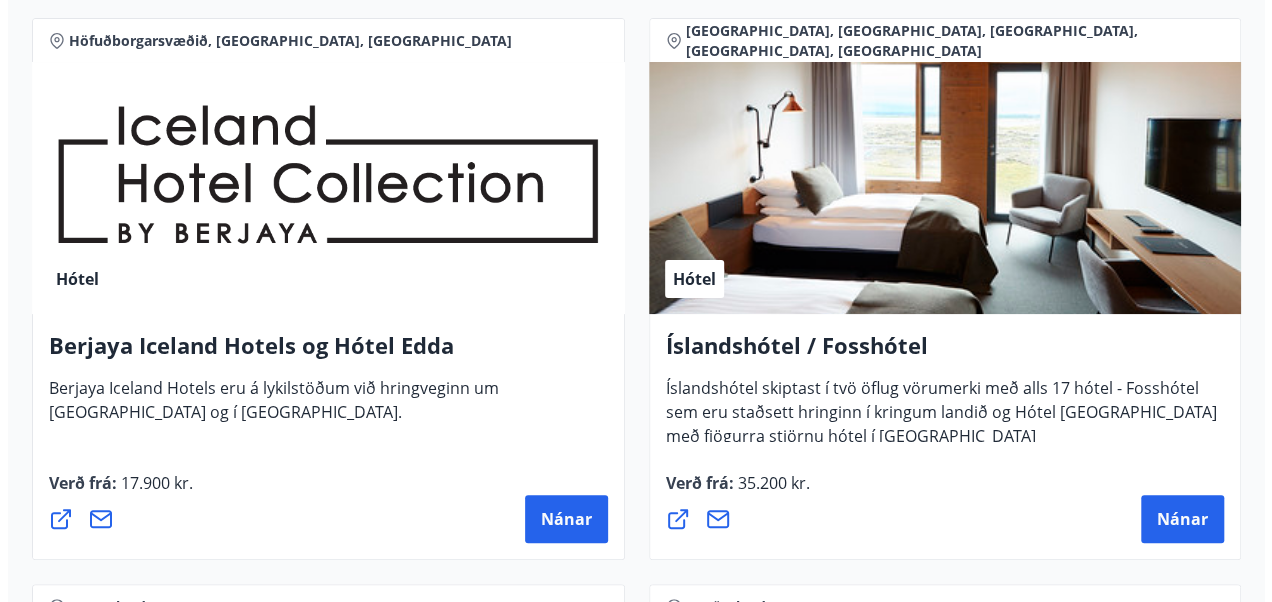 scroll, scrollTop: 3992, scrollLeft: 0, axis: vertical 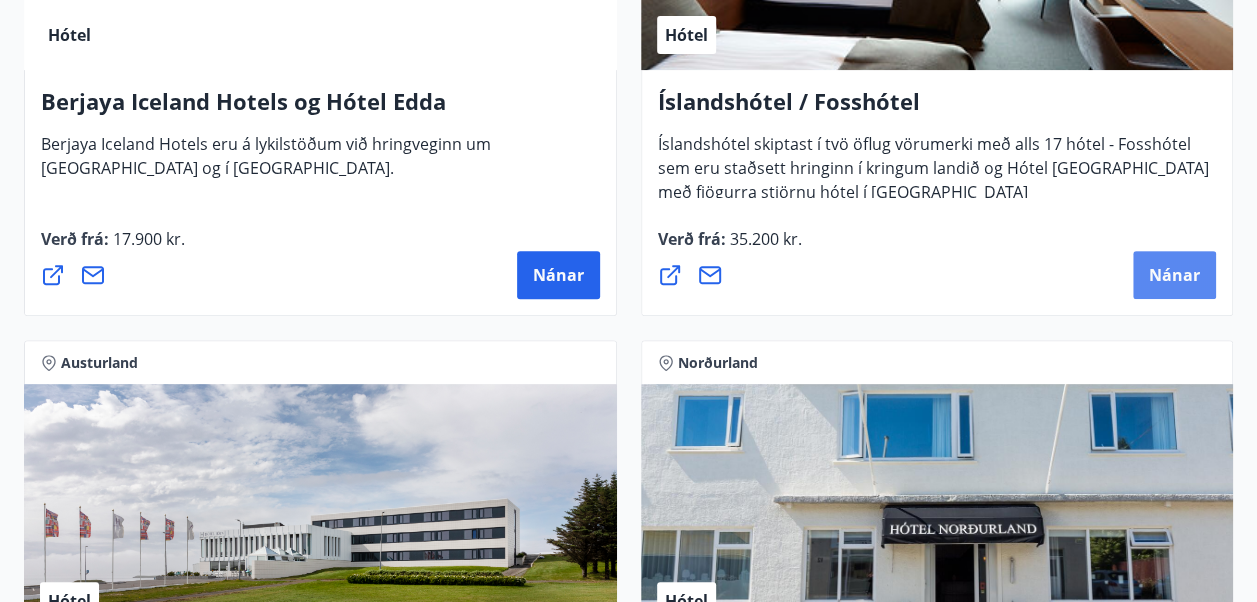 click on "Nánar" at bounding box center (1174, 275) 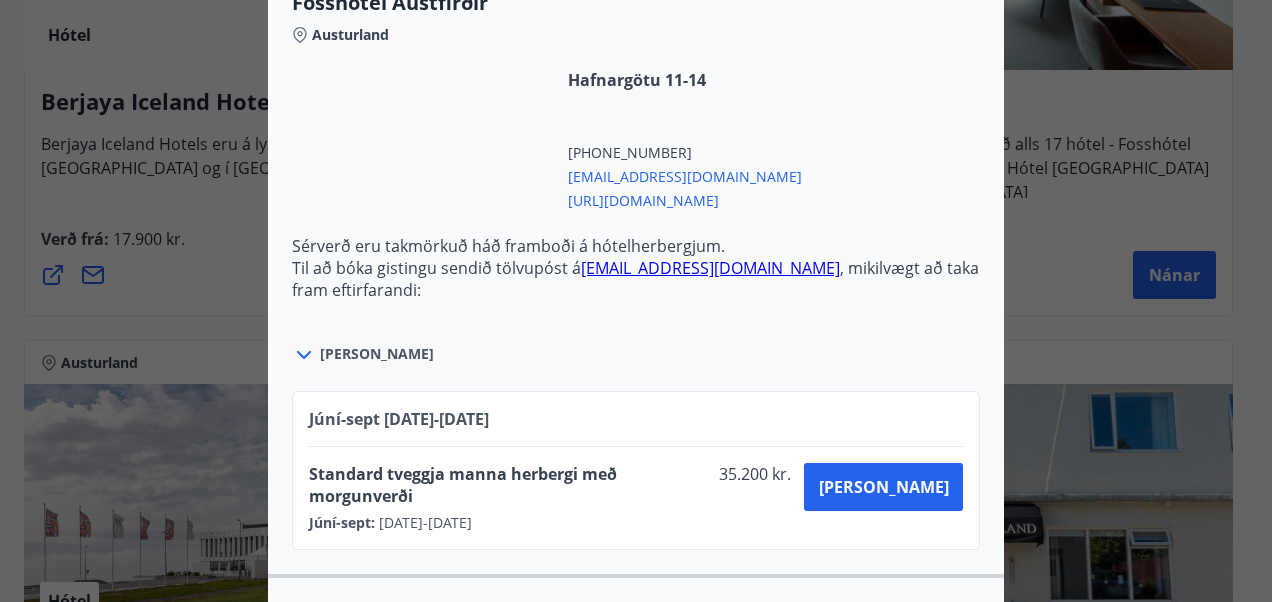 scroll, scrollTop: 4494, scrollLeft: 0, axis: vertical 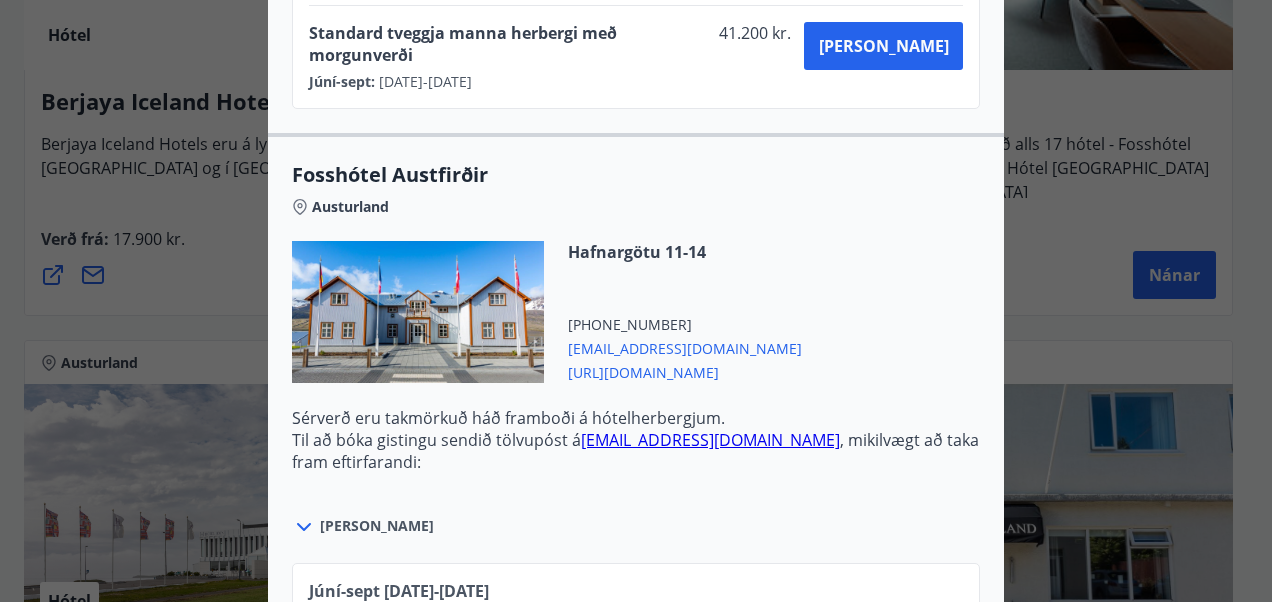 click on "Íslandshótel / Fosshótel Ekki er hægt að nýta Ferðaávísun fyrir bókanir sem eru gerðar á vefnum og/eða á heimasíðu Íslandshótela.
Til að bóka gistingu sendið tölvupóst á viðeigandi hótel, mikilvægt að taka fram eftirfarandi:
Greiðsla sé með Ferðaávísun Stéttarfélaganna
Nafn og kennitala
Hótel og dagssetningu
Íslandshótel skiptast í tvö öflug vörumerki - Fosshótel sem eru staðsett hringinn í kringum landið og Hótel [GEOGRAPHIC_DATA] með fjögurra stjörnu hótel í [GEOGRAPHIC_DATA]. Innan Fosshótel og Hótel [GEOGRAPHIC_DATA] vörumerkja eru 17 hótel með rétt tæplega 2.000 herbergi.
Gildistími Júní-sept : [DATE] - [DATE] Sjá skilmála Sérverð [PERSON_NAME] fyrir standard herbergi með morgunverði, hótelin áskilja sér rétt til að bjóða hærra gjald fyrir aðrar herbergjatýpur.
Sérverð [PERSON_NAME] ekki á sérstökum álagstímum til dæmis á áramótum.
Sérverð eru takmörkuð háð framboði á hótelherbergjum.
Fosshótel Reykholt" at bounding box center [636, 301] 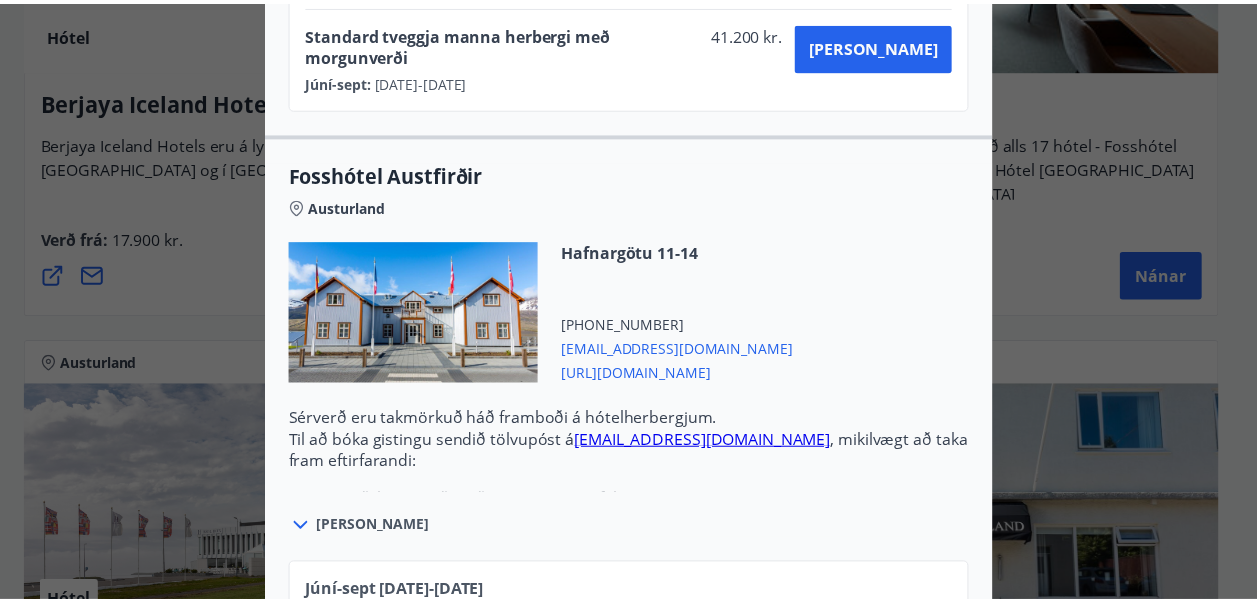 scroll, scrollTop: 0, scrollLeft: 0, axis: both 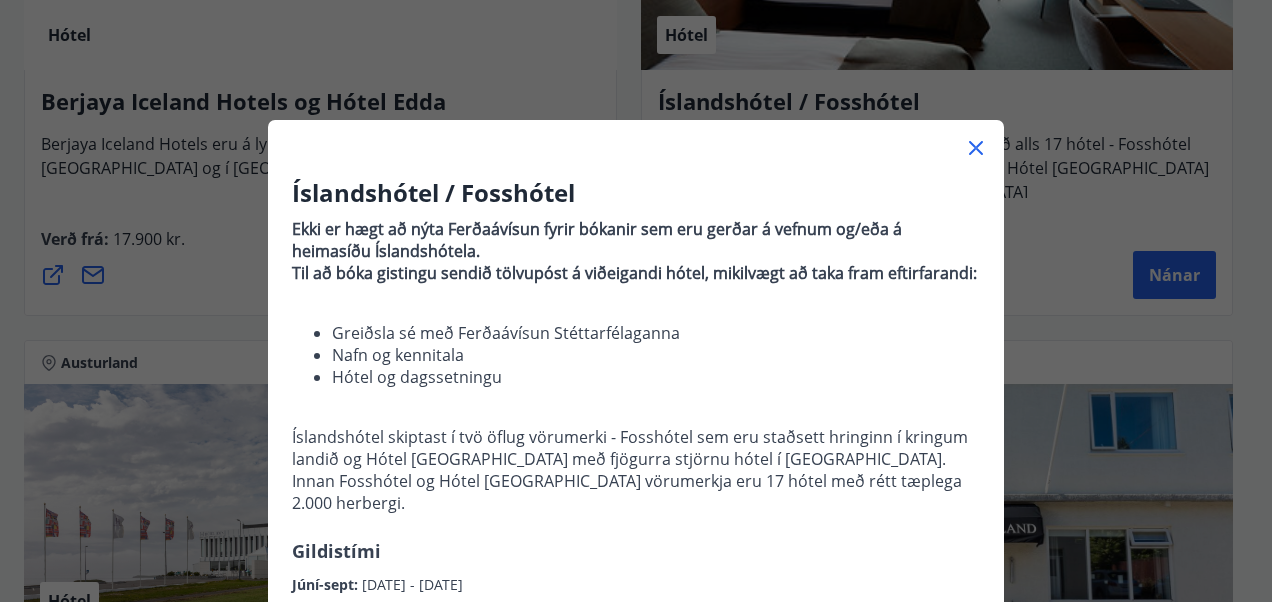 click 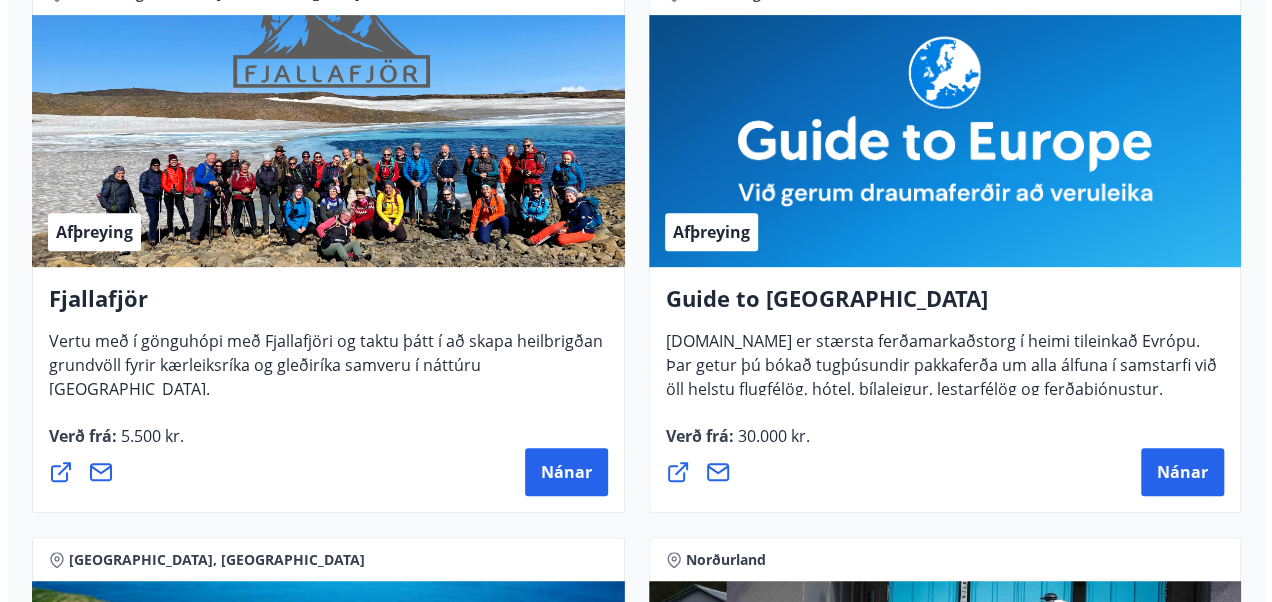 scroll, scrollTop: 400, scrollLeft: 0, axis: vertical 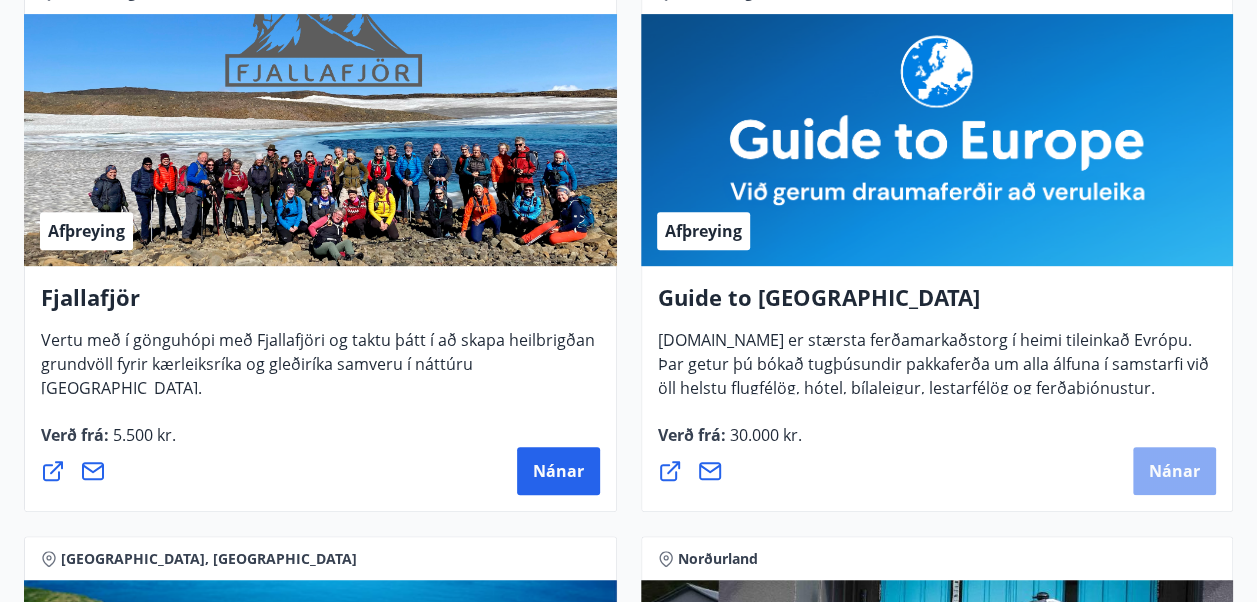 click on "Nánar" at bounding box center [1174, 471] 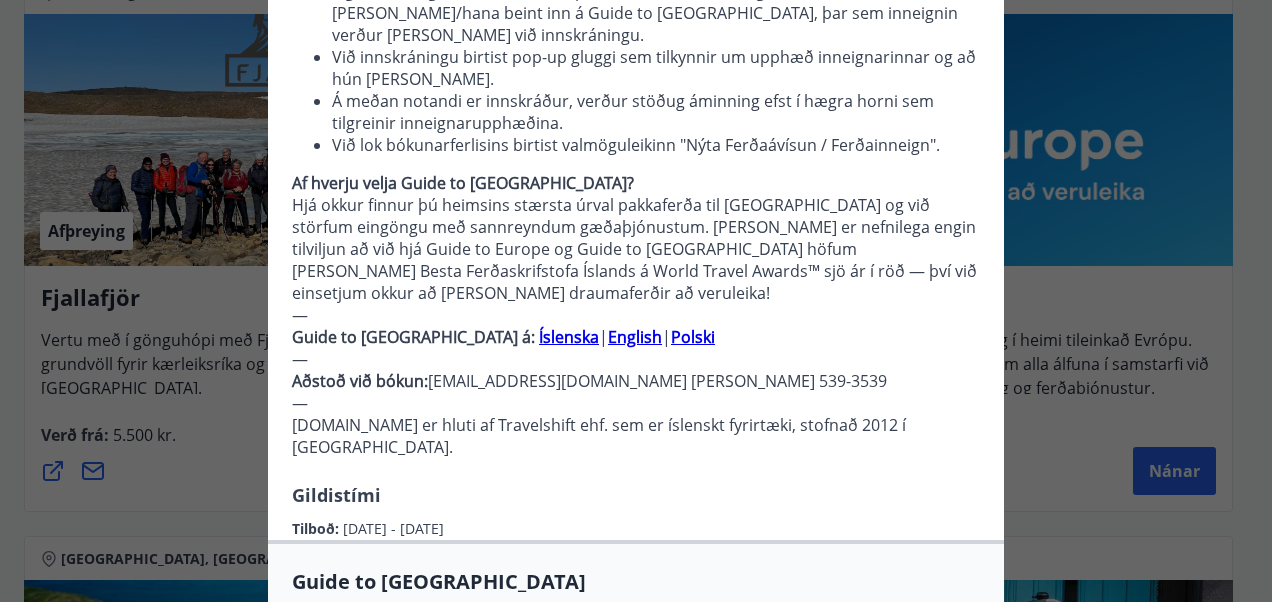 scroll, scrollTop: 117, scrollLeft: 0, axis: vertical 